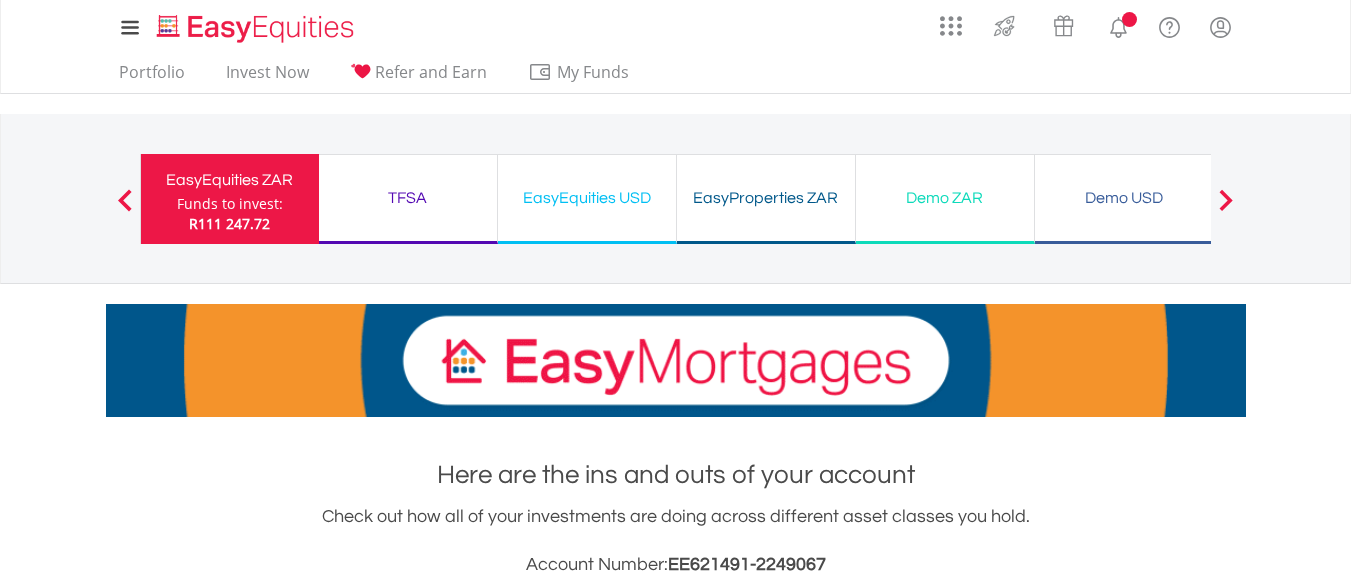 scroll, scrollTop: 0, scrollLeft: 0, axis: both 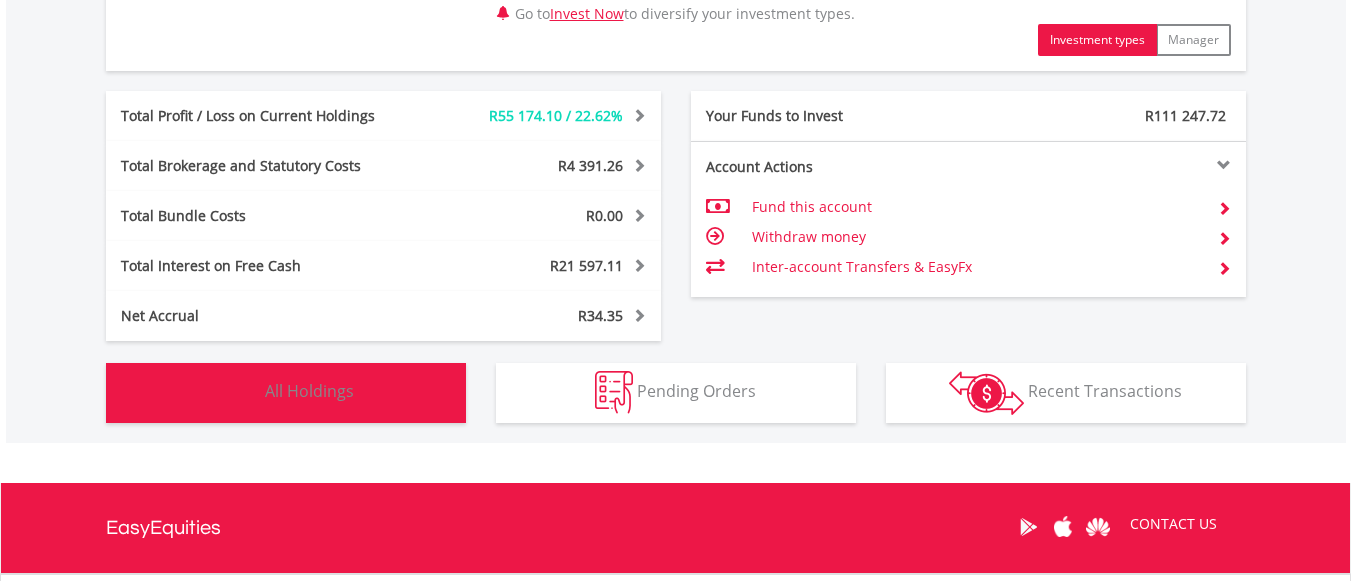 click on "Holdings
All Holdings" at bounding box center (286, 393) 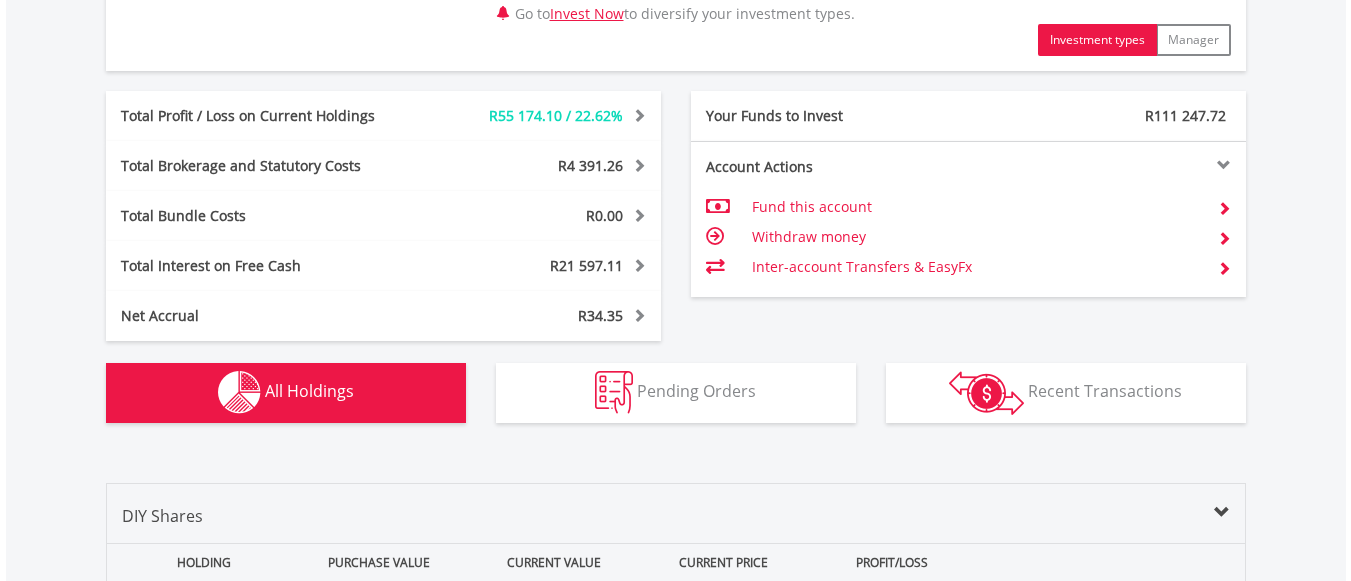 scroll, scrollTop: 1483, scrollLeft: 0, axis: vertical 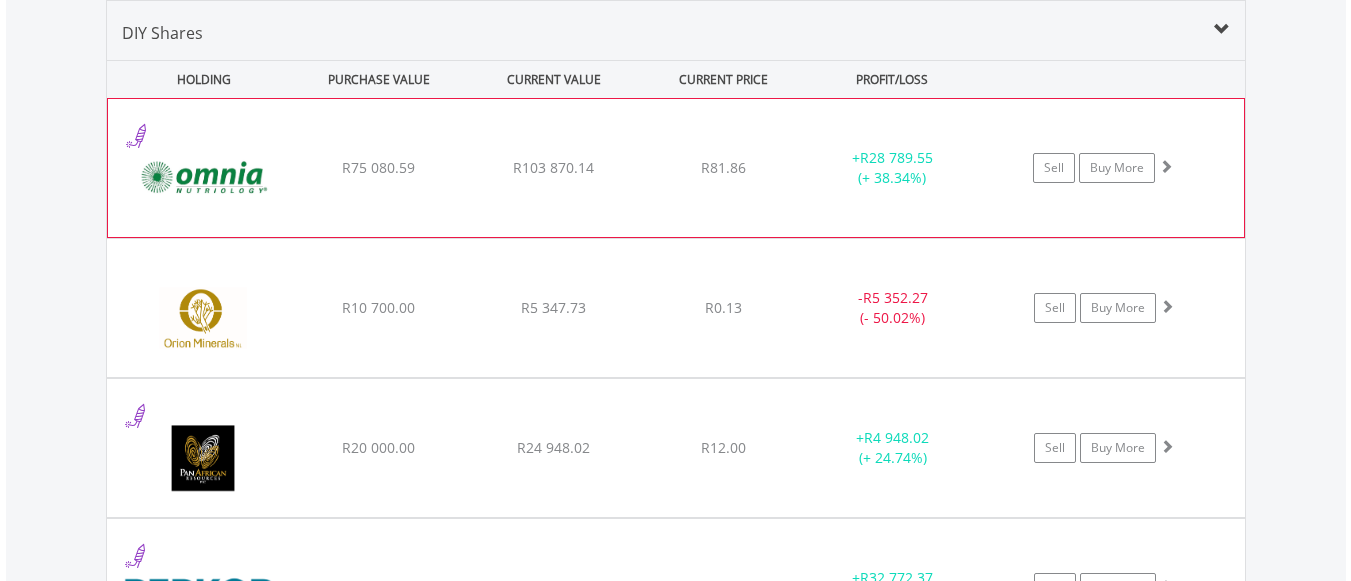 click on "﻿
Omnia Holdings Limited
R75 080.59
R103 870.14
R81.86
+  R28 789.55 (+ 38.34%)
Sell
Buy More" at bounding box center [676, 168] 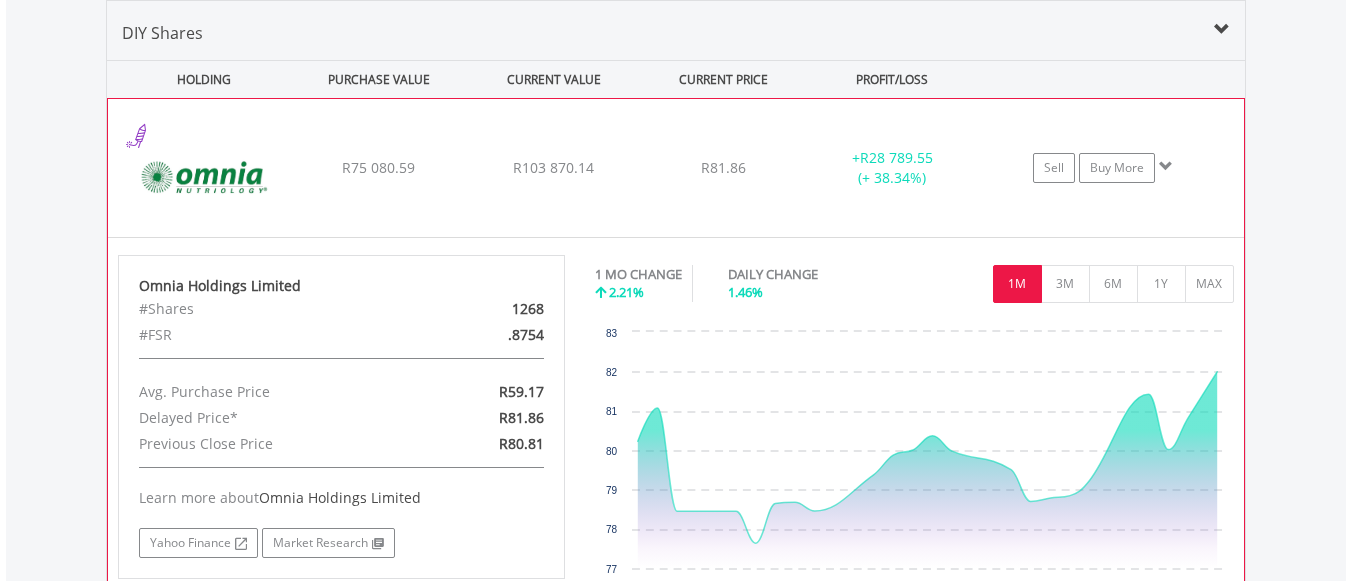 click on "﻿
Omnia Holdings Limited
R75 080.59
R103 870.14
R81.86
+  R28 789.55 (+ 38.34%)
Sell
Buy More" at bounding box center [676, 168] 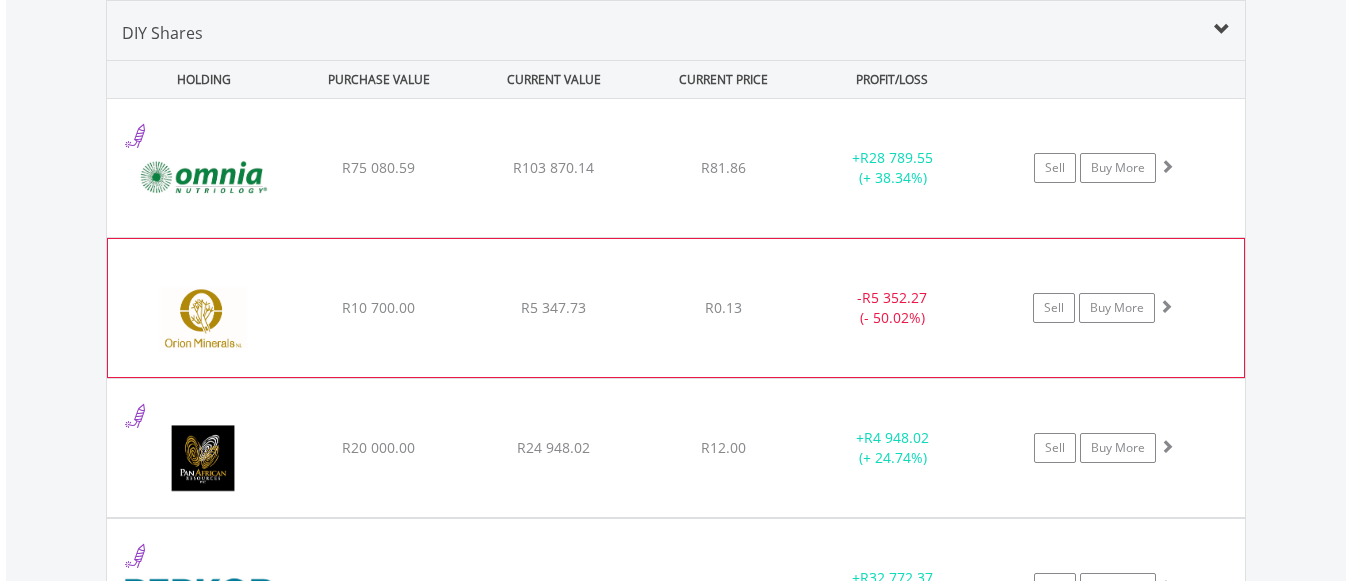 click on "﻿
Orion Minerals
R10 700.00
R5 347.73
R0.13
-  R5 352.27 (- 50.02%)
Sell
Buy More" at bounding box center [676, 168] 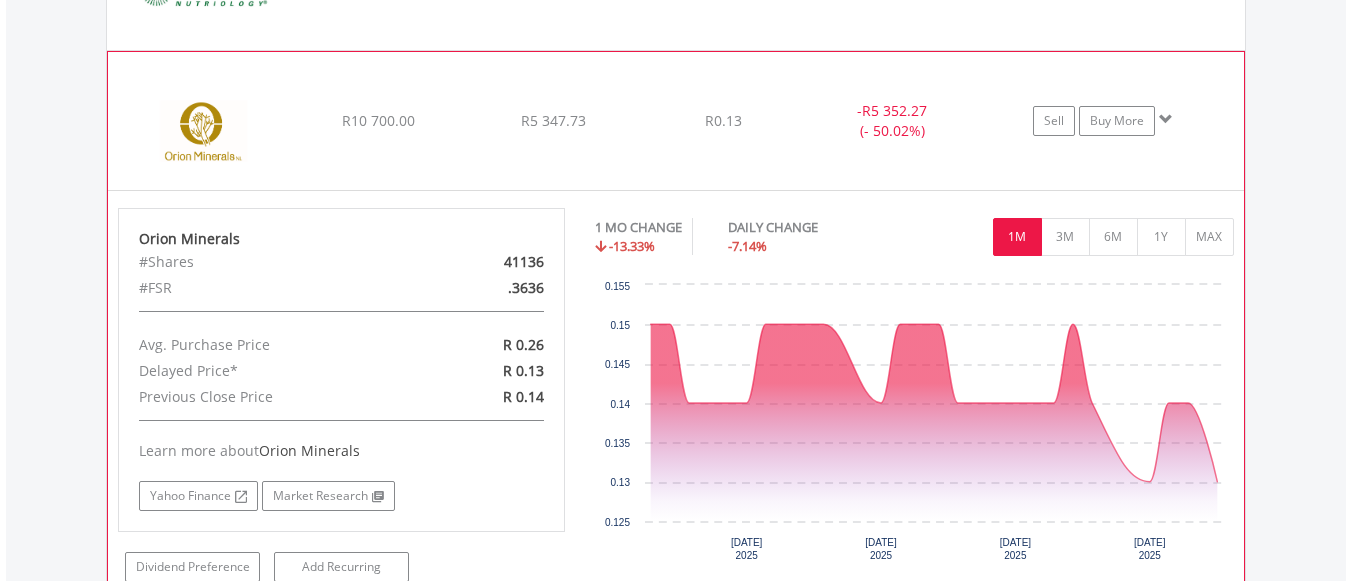 scroll, scrollTop: 1683, scrollLeft: 0, axis: vertical 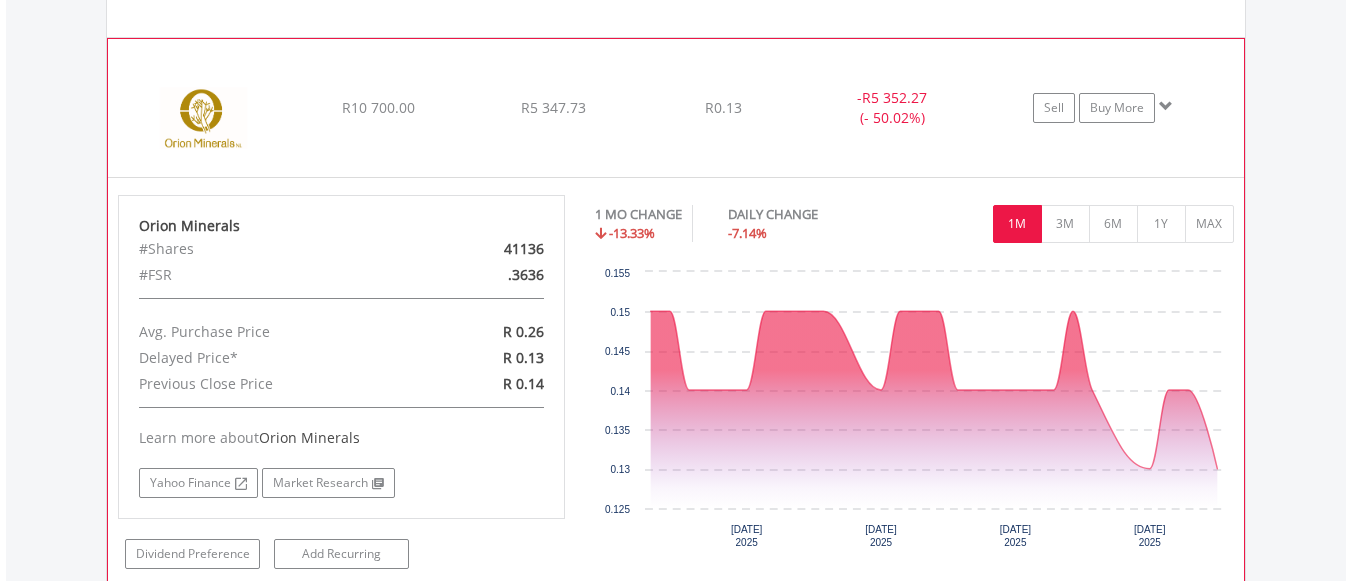 click on "﻿
Orion Minerals
R10 700.00
R5 347.73
R0.13
-  R5 352.27 (- 50.02%)
Sell
Buy More" at bounding box center [676, -32] 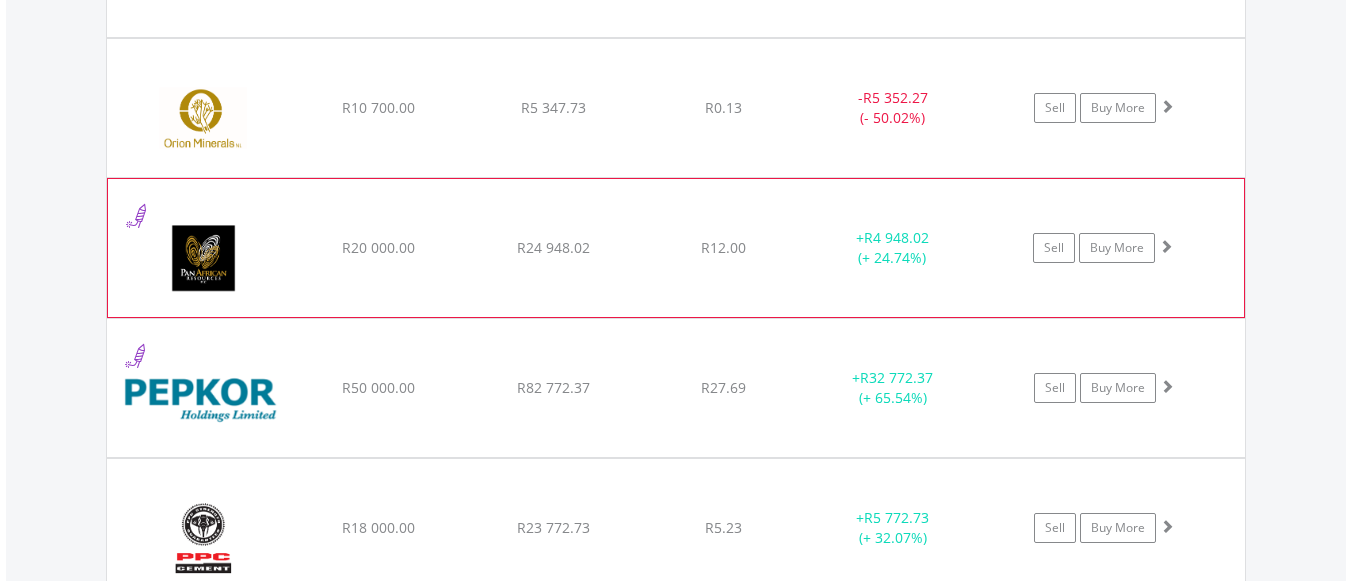 click on "﻿
Pan African Resource PLC
R20 000.00
R24 948.02
R12.00
+  R4 948.02 (+ 24.74%)
Sell
Buy More" at bounding box center (676, -32) 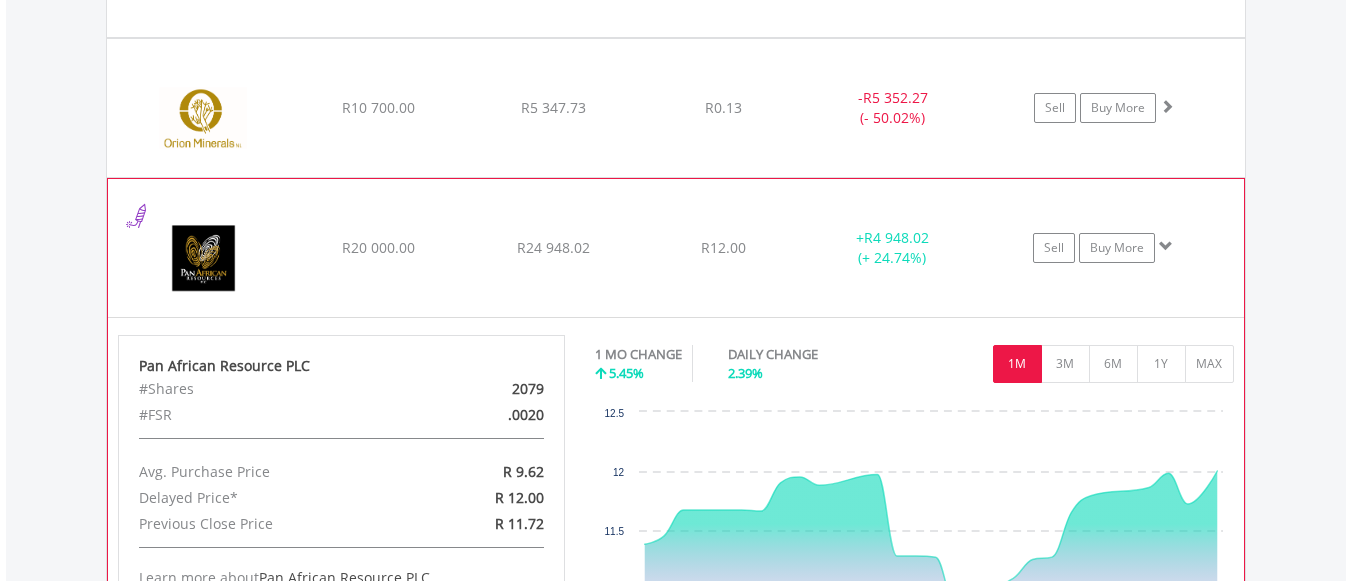 click on "﻿
Pan African Resource PLC
R20 000.00
R24 948.02
R12.00
+  R4 948.02 (+ 24.74%)
Sell
Buy More" at bounding box center (676, -32) 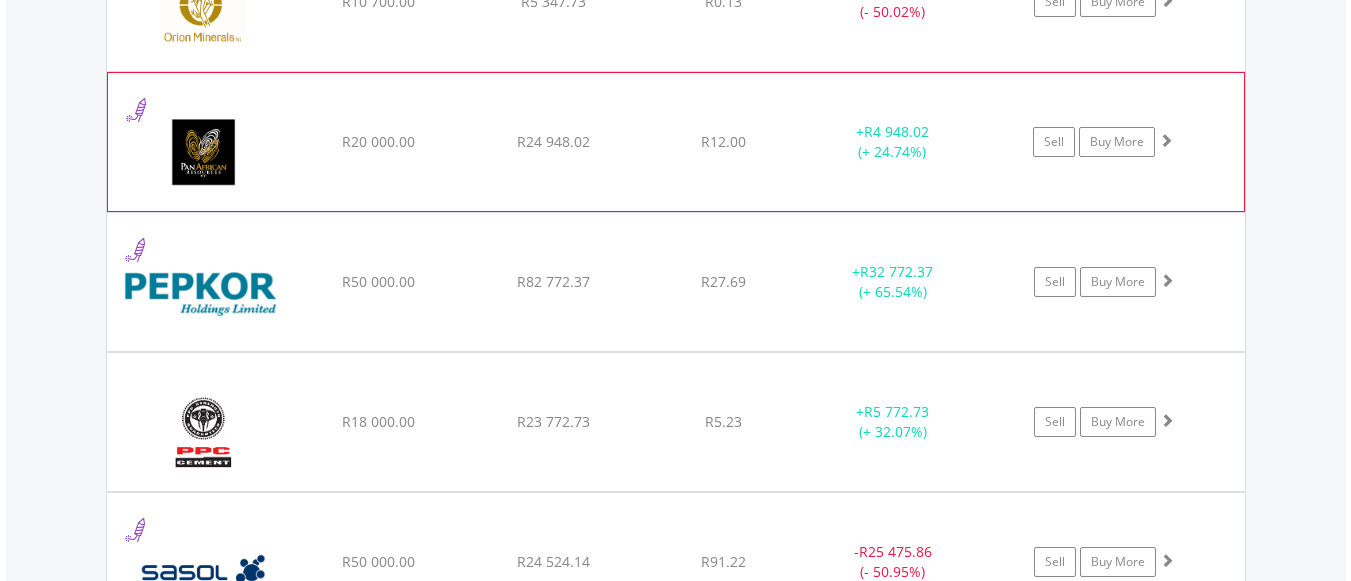 scroll, scrollTop: 1883, scrollLeft: 0, axis: vertical 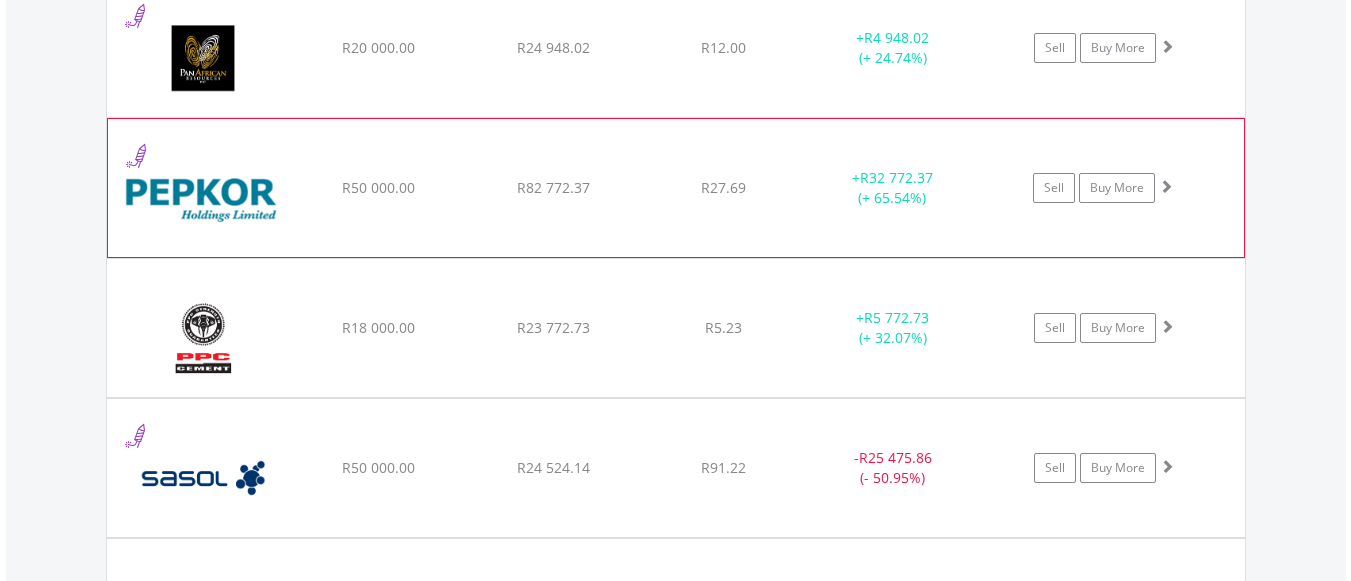 click on "﻿
Pepkor Holdings Limited
R50 000.00
R82 772.37
R27.69
+  R32 772.37 (+ 65.54%)
Sell
Buy More" at bounding box center [676, -232] 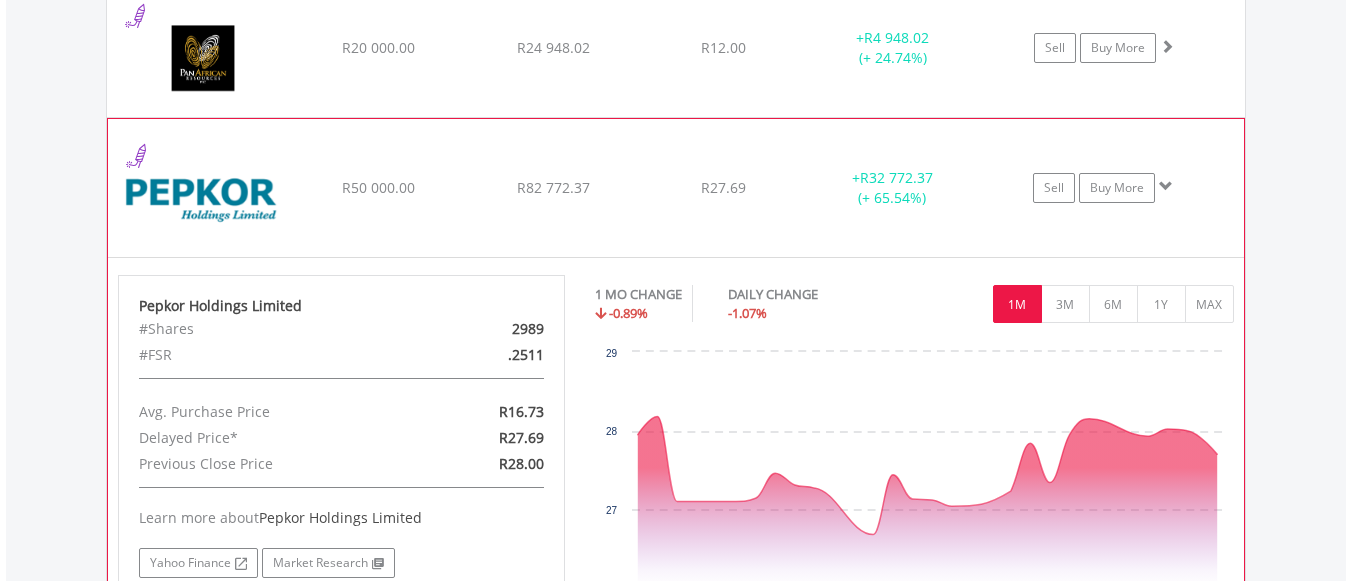 click on "﻿
Pepkor Holdings Limited
R50 000.00
R82 772.37
R27.69
+  R32 772.37 (+ 65.54%)
Sell
Buy More" at bounding box center [676, -232] 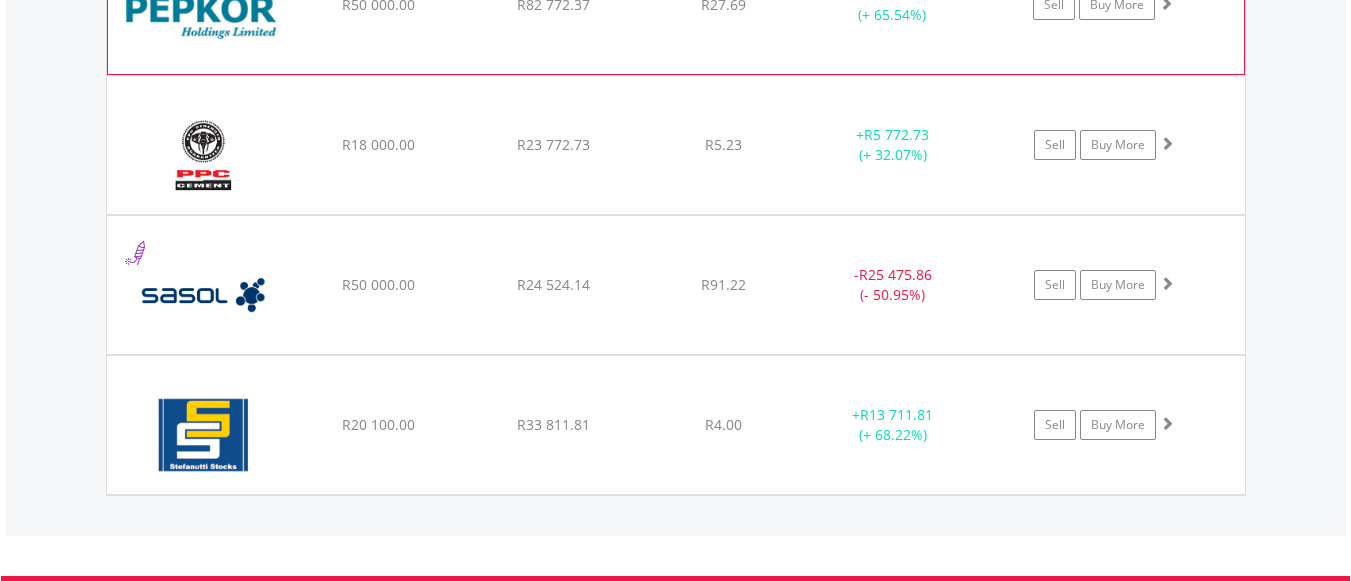 scroll, scrollTop: 2083, scrollLeft: 0, axis: vertical 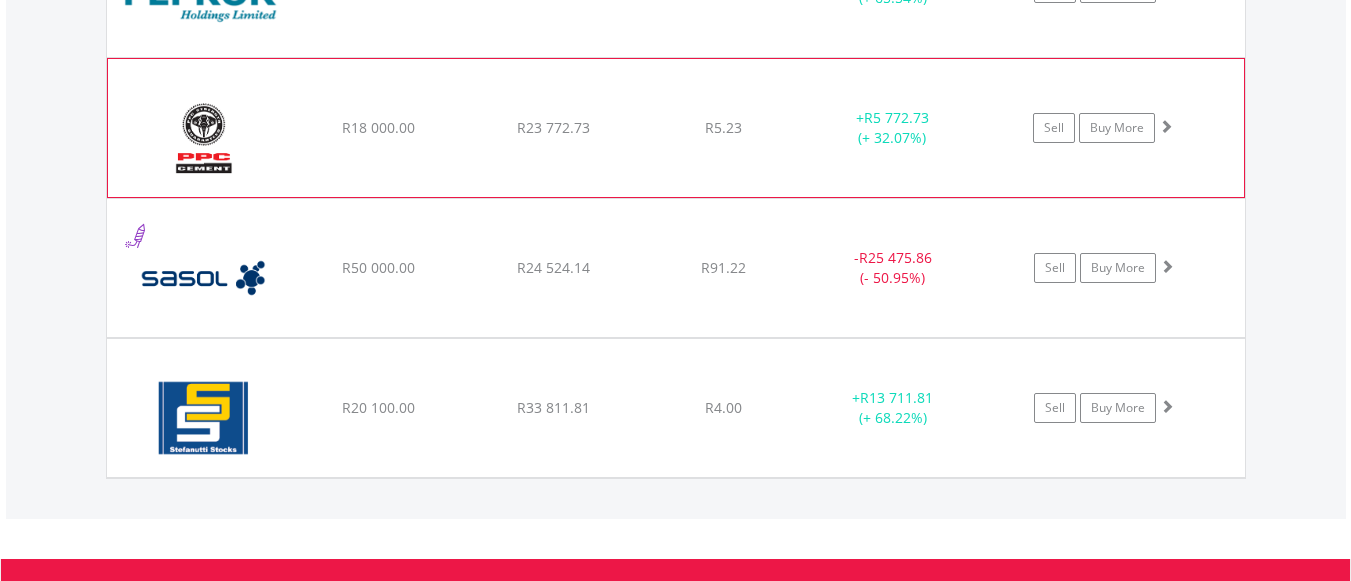 click on "﻿
PPC Limited
R18 000.00
R23 772.73
R5.23
+  R5 772.73 (+ 32.07%)
Sell
Buy More" at bounding box center (676, -432) 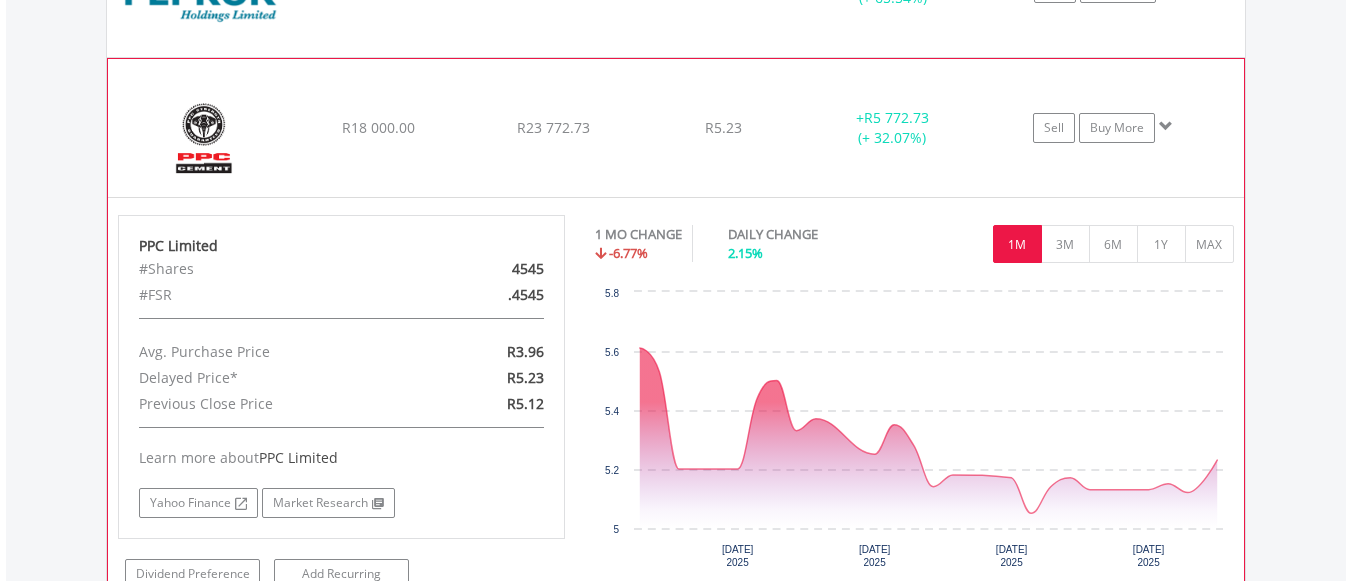 click on "﻿
PPC Limited
R18 000.00
R23 772.73
R5.23
+  R5 772.73 (+ 32.07%)
Sell
Buy More" at bounding box center (676, -432) 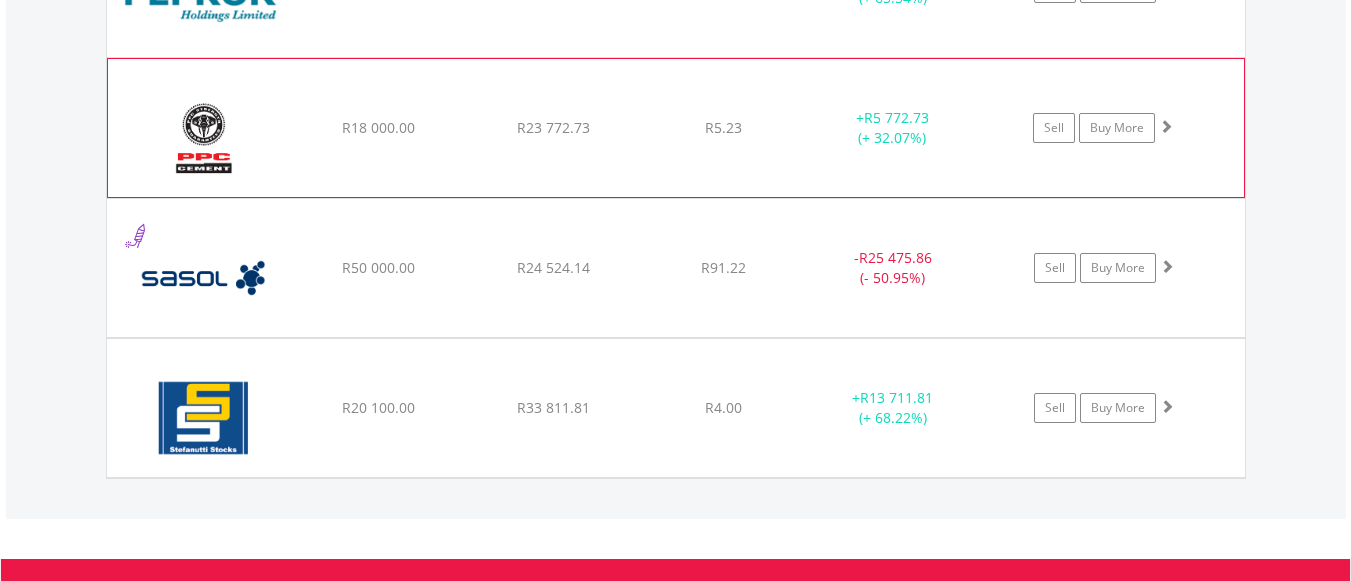 click on "﻿
PPC Limited
R18 000.00
R23 772.73
R5.23
+  R5 772.73 (+ 32.07%)
Sell
Buy More" at bounding box center (676, -432) 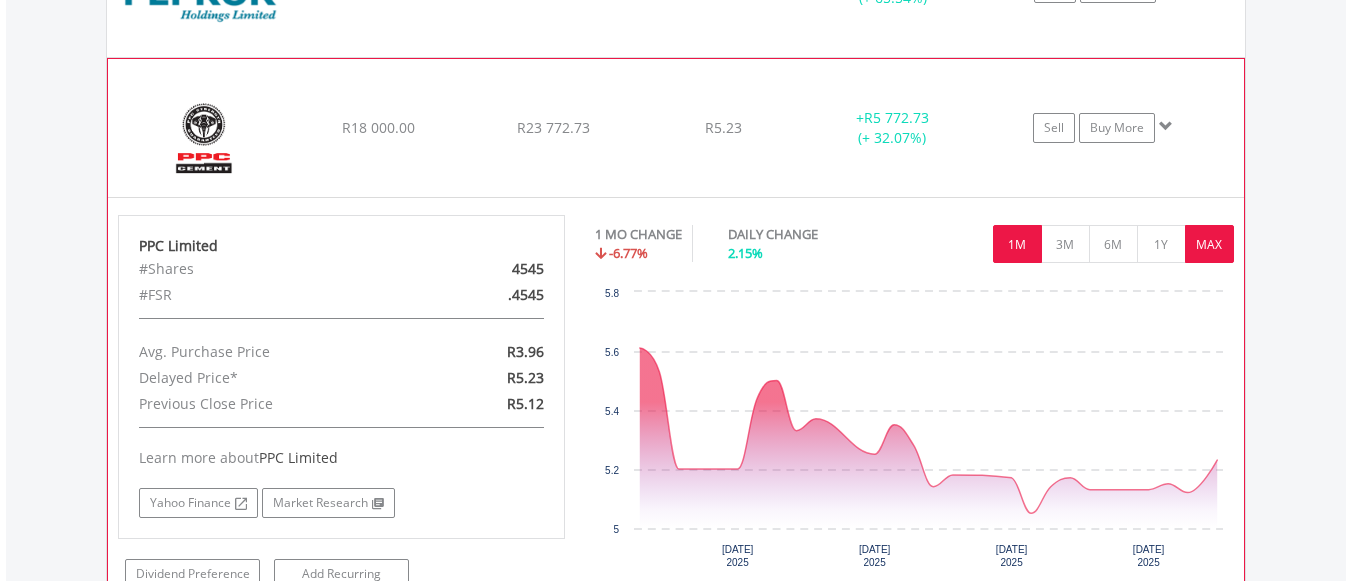 click on "MAX" at bounding box center [1209, 244] 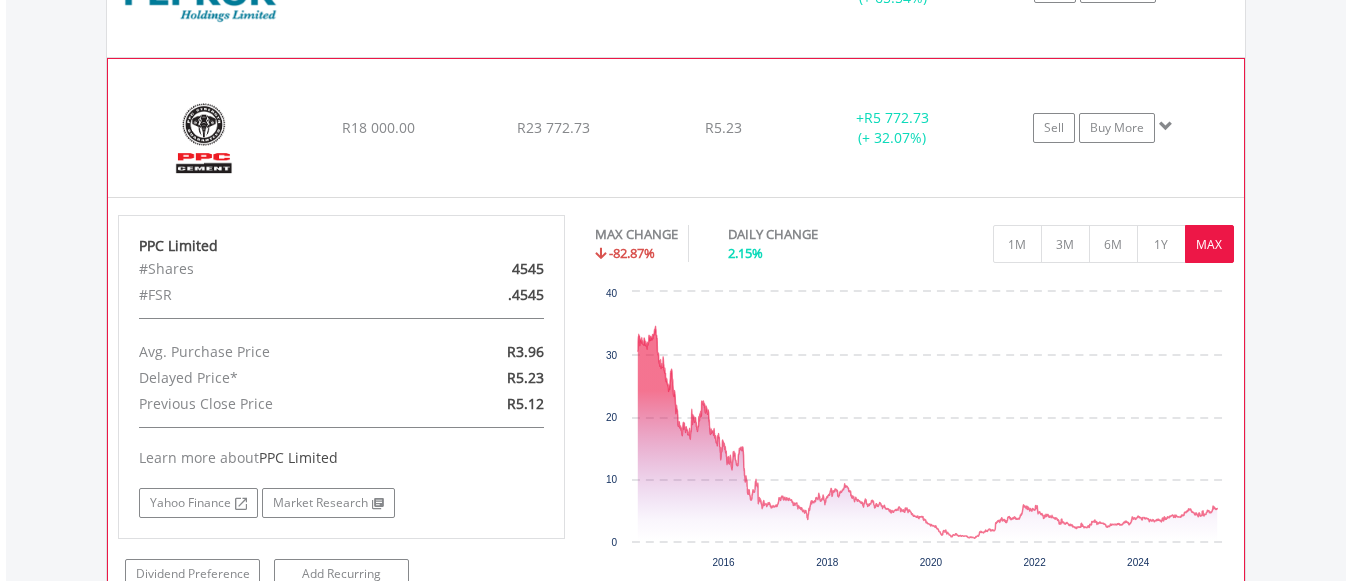 click on "﻿
PPC Limited
R18 000.00
R23 772.73
R5.23
+  R5 772.73 (+ 32.07%)
Sell
Buy More" at bounding box center [676, -432] 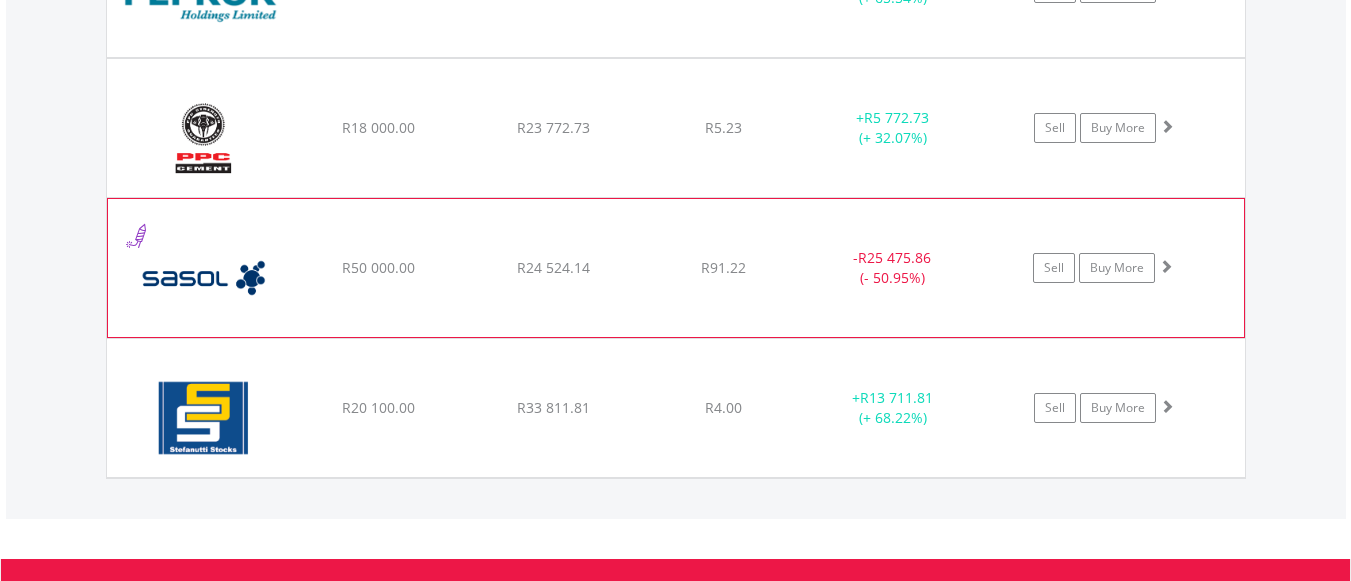 click on "﻿
Sasol Limited
R50 000.00
R24 524.14
R91.22
-  R25 475.86 (- 50.95%)
Sell
Buy More" at bounding box center [676, -432] 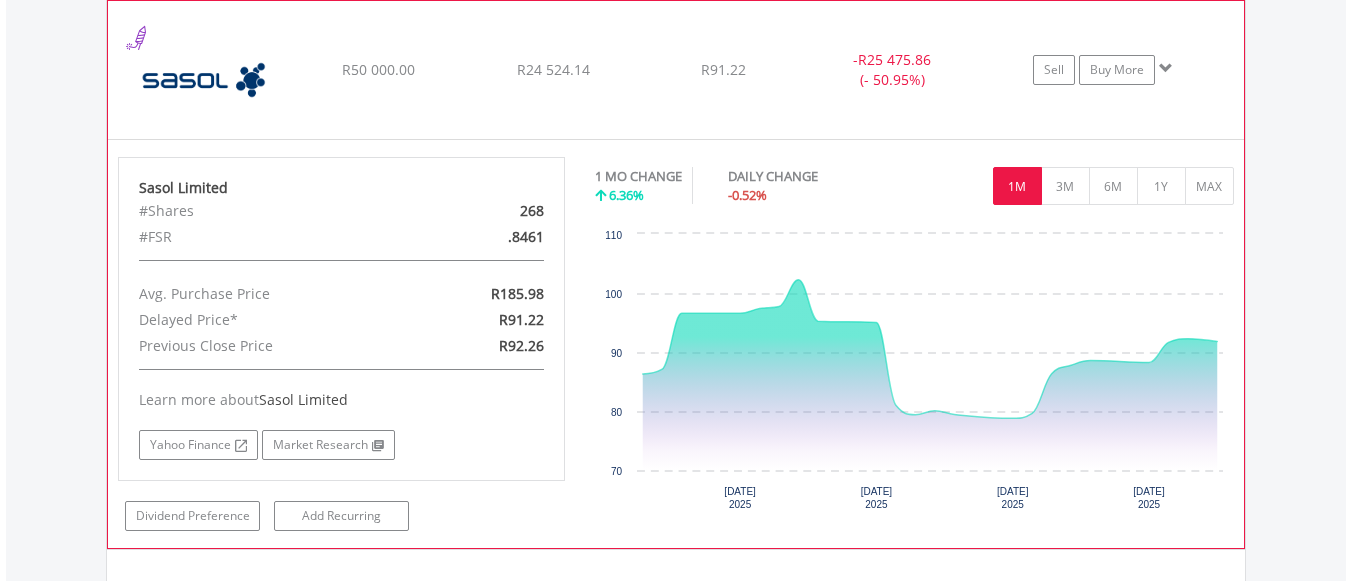 scroll, scrollTop: 2283, scrollLeft: 0, axis: vertical 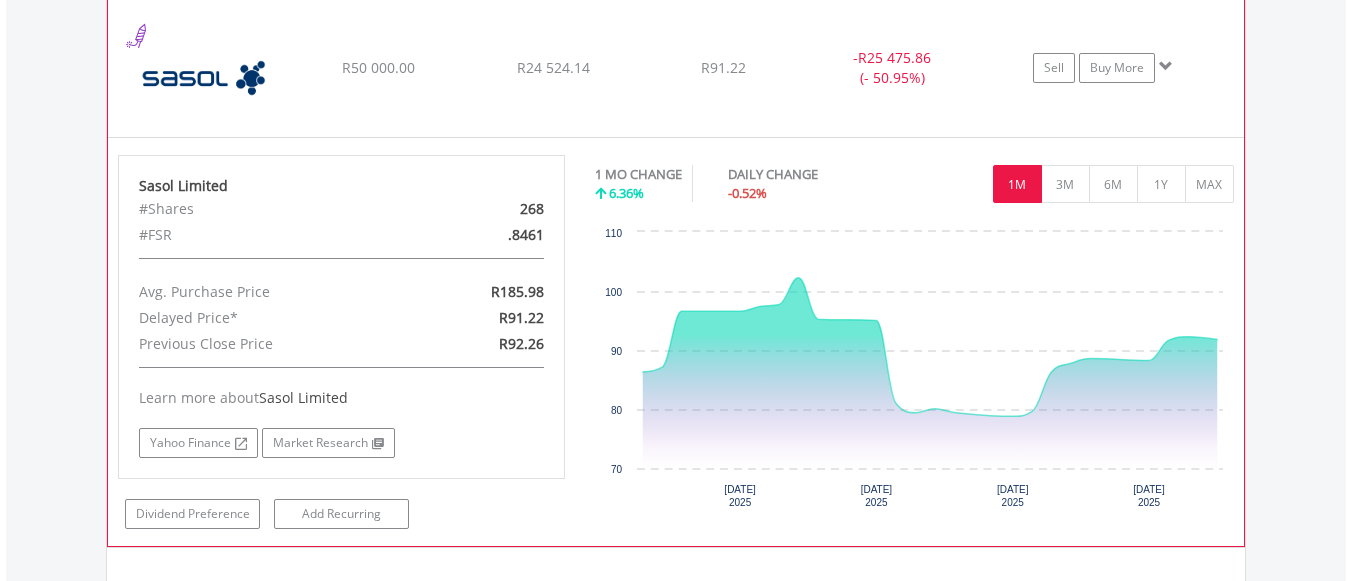 click on "﻿
Sasol Limited
R50 000.00
R24 524.14
R91.22
-  R25 475.86 (- 50.95%)
Sell
Buy More" at bounding box center [676, -632] 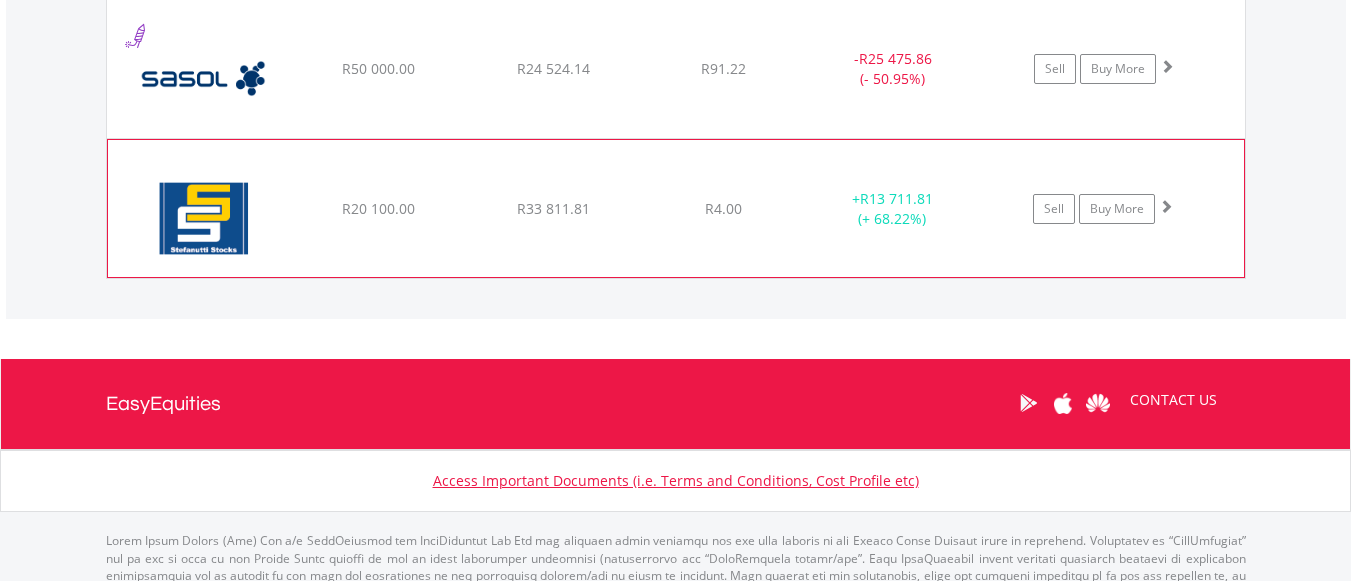 click on "﻿
Stefanutti Stocks Holdings Limited
R20 100.00
R33 811.81
R4.00
+  R13 711.81 (+ 68.22%)
Sell
Buy More" at bounding box center [676, -632] 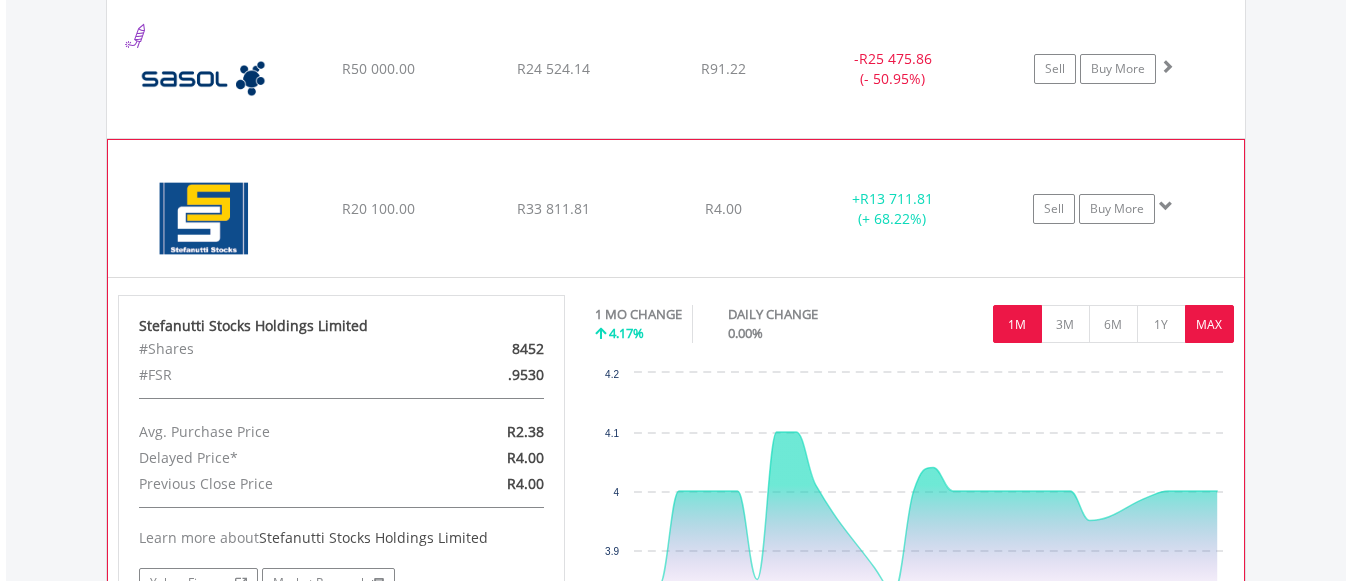 click on "MAX" at bounding box center (1209, 324) 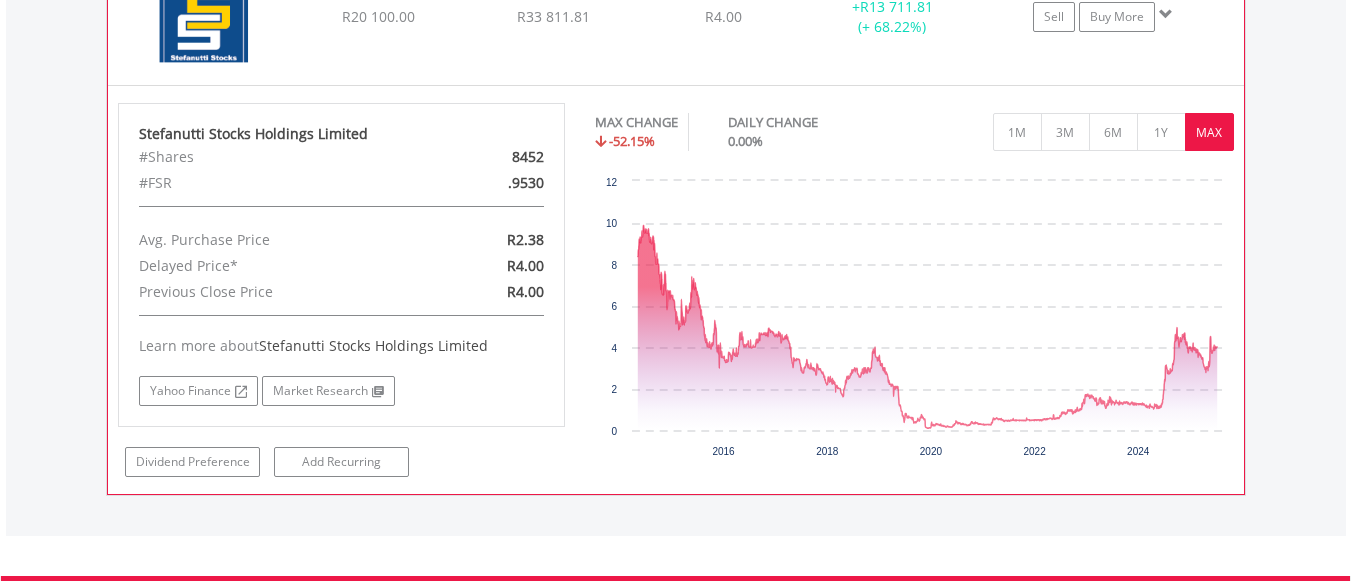 scroll, scrollTop: 2483, scrollLeft: 0, axis: vertical 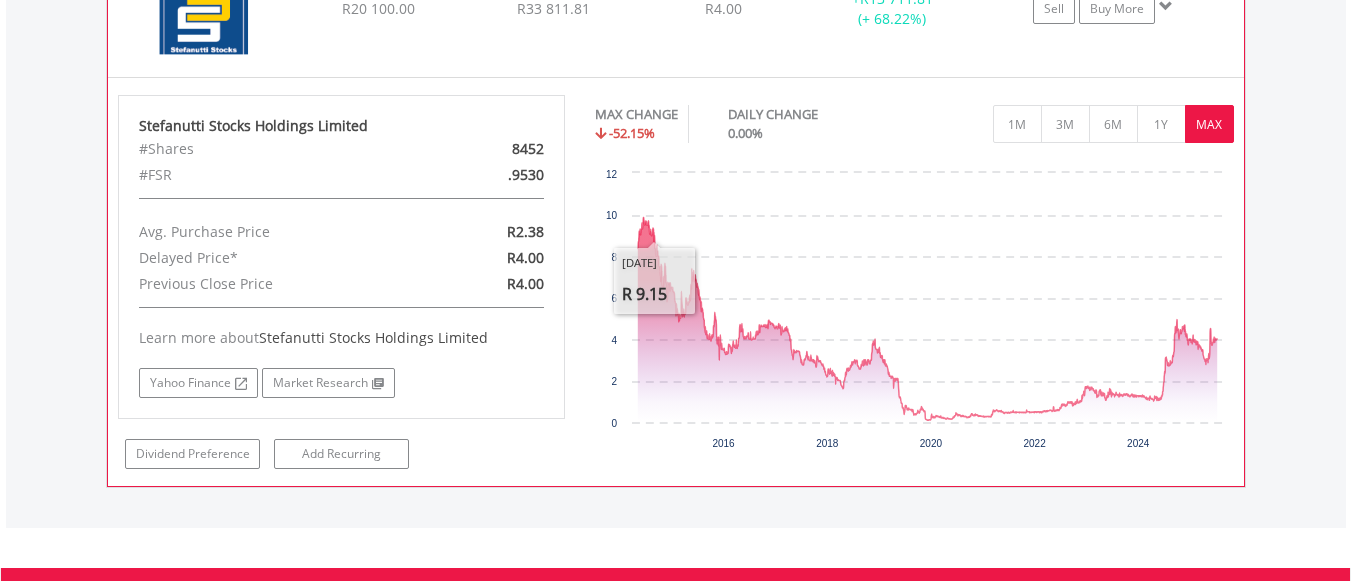 click on "﻿
Stefanutti Stocks Holdings Limited
R20 100.00
R33 811.81
R4.00
+  R13 711.81 (+ 68.22%)
Sell
Buy More" at bounding box center [676, -832] 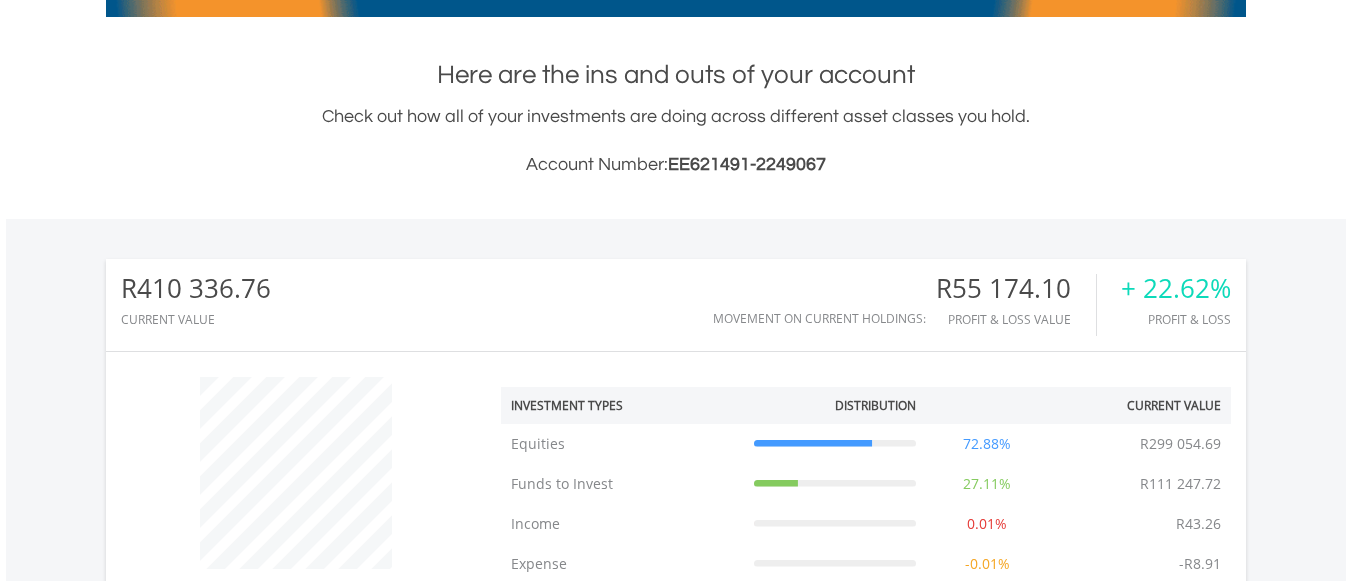 scroll, scrollTop: 0, scrollLeft: 0, axis: both 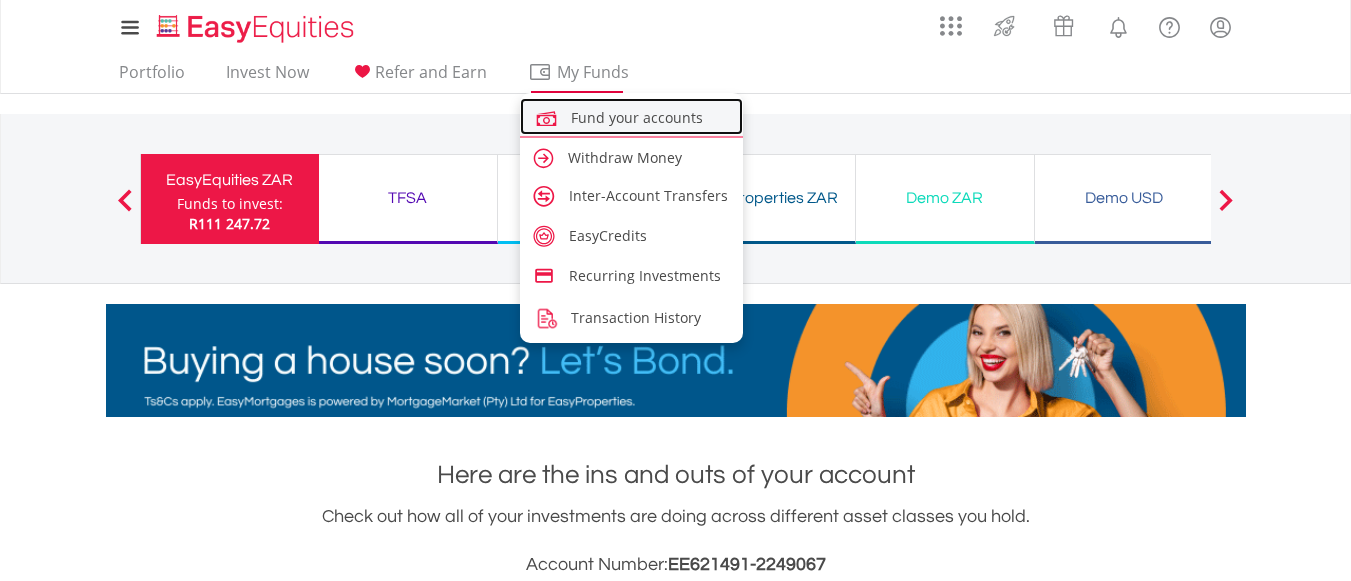 click on "Fund your accounts" at bounding box center [637, 117] 